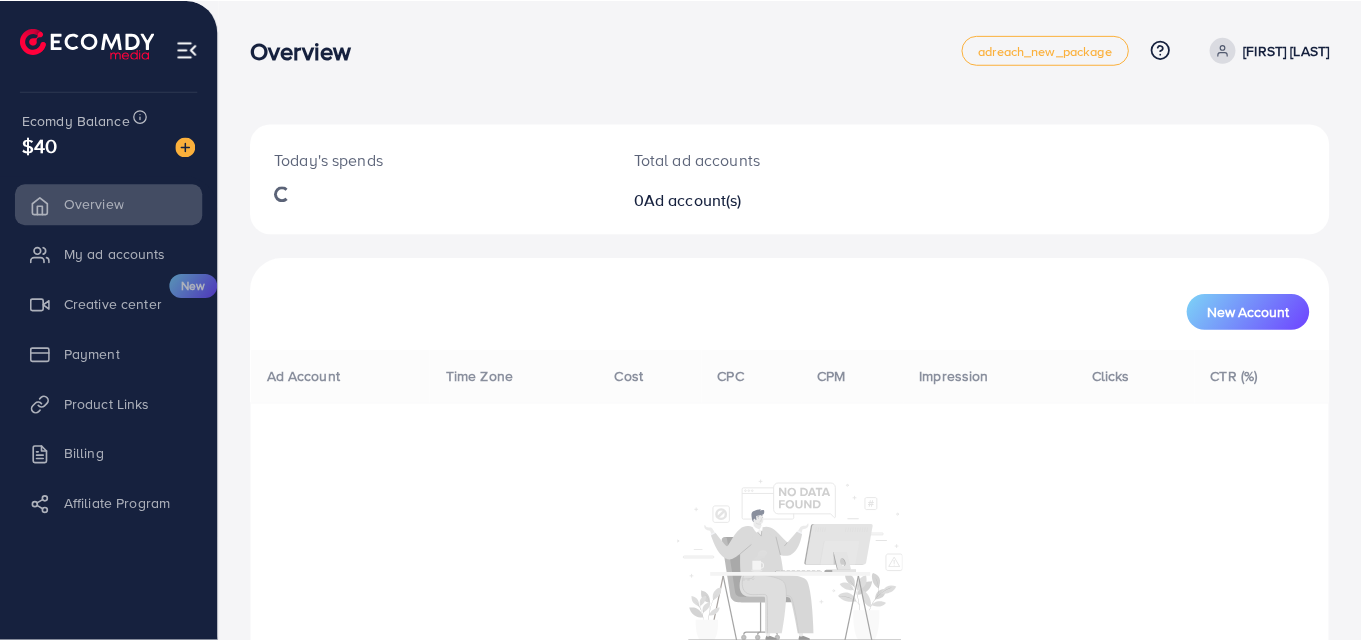 scroll, scrollTop: 0, scrollLeft: 0, axis: both 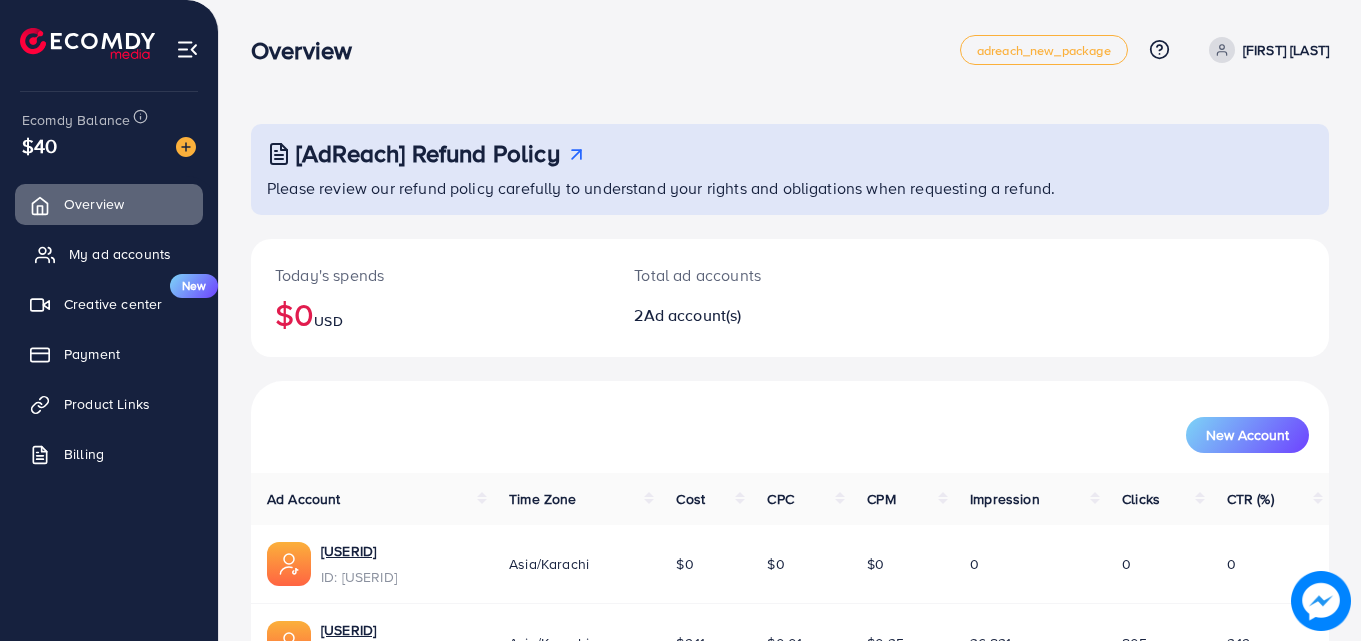 click on "My ad accounts" at bounding box center [120, 254] 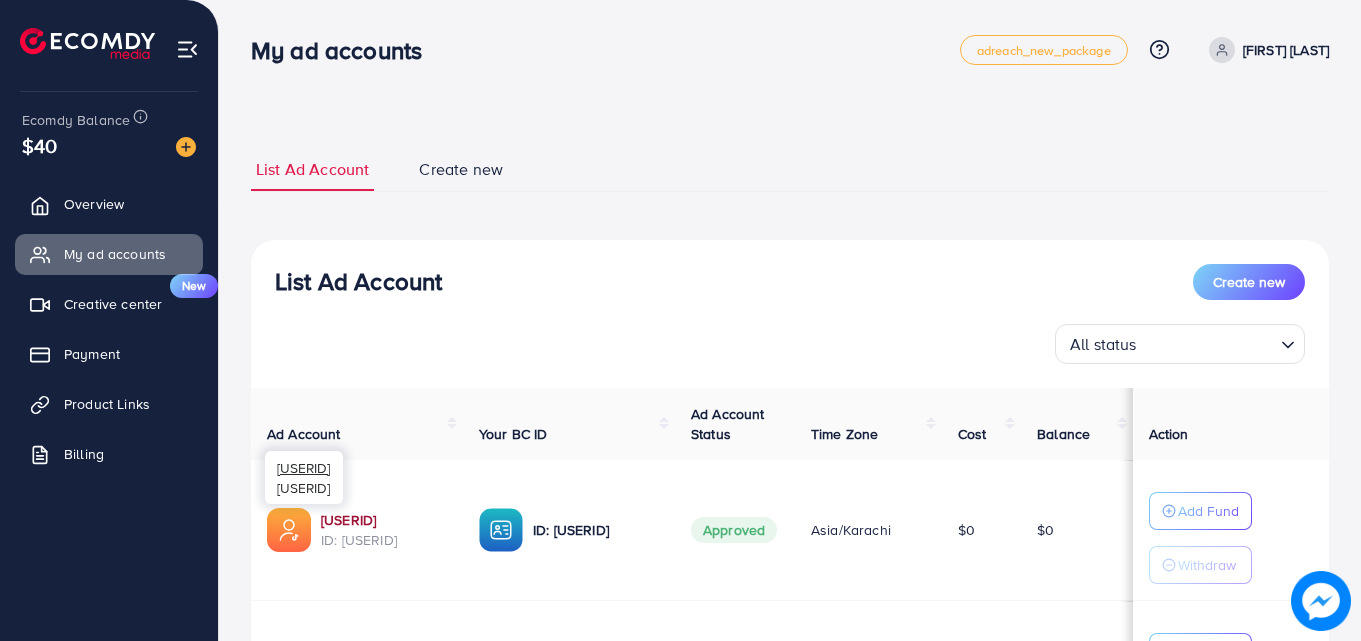 click on "[USERID]" at bounding box center [384, 520] 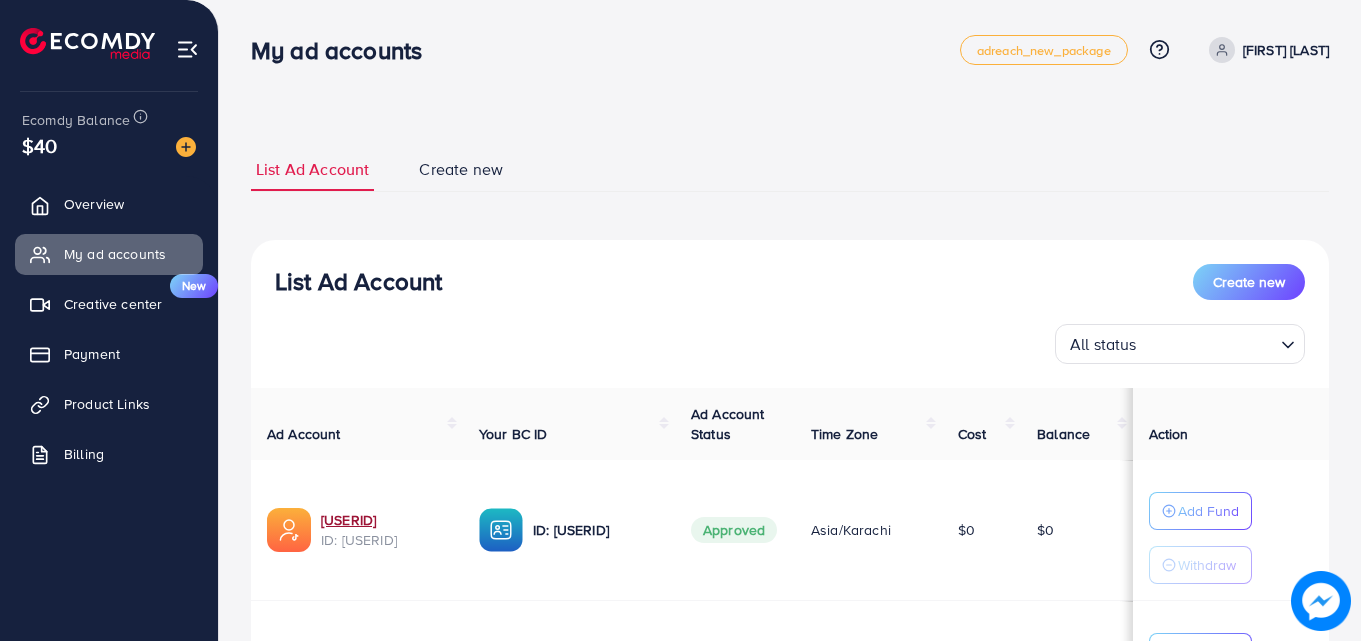 scroll, scrollTop: 245, scrollLeft: 0, axis: vertical 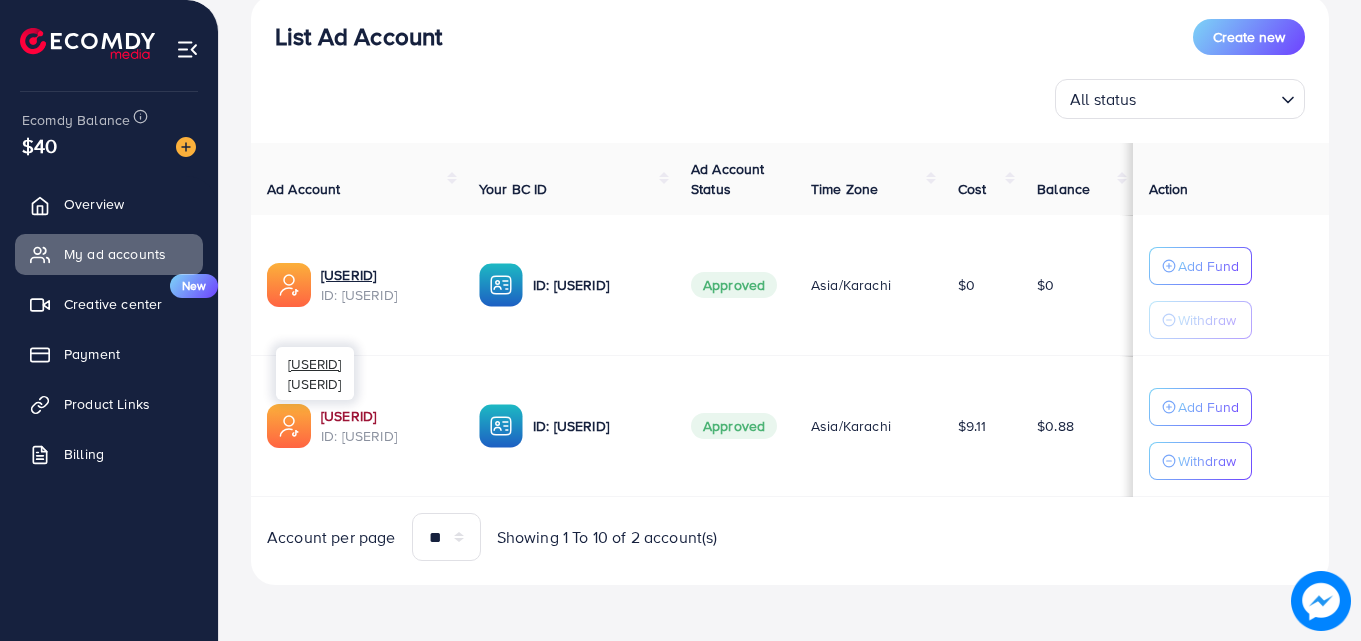 click on "[USERID]" at bounding box center (384, 416) 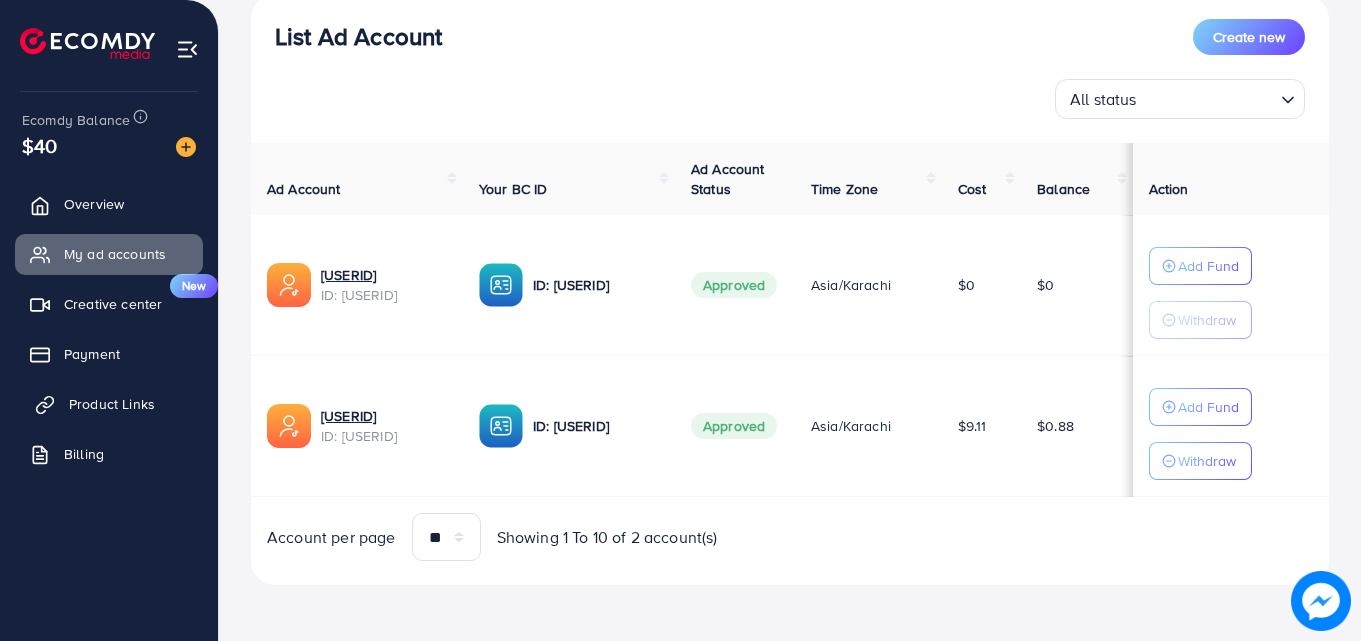 click on "Product Links" at bounding box center (112, 404) 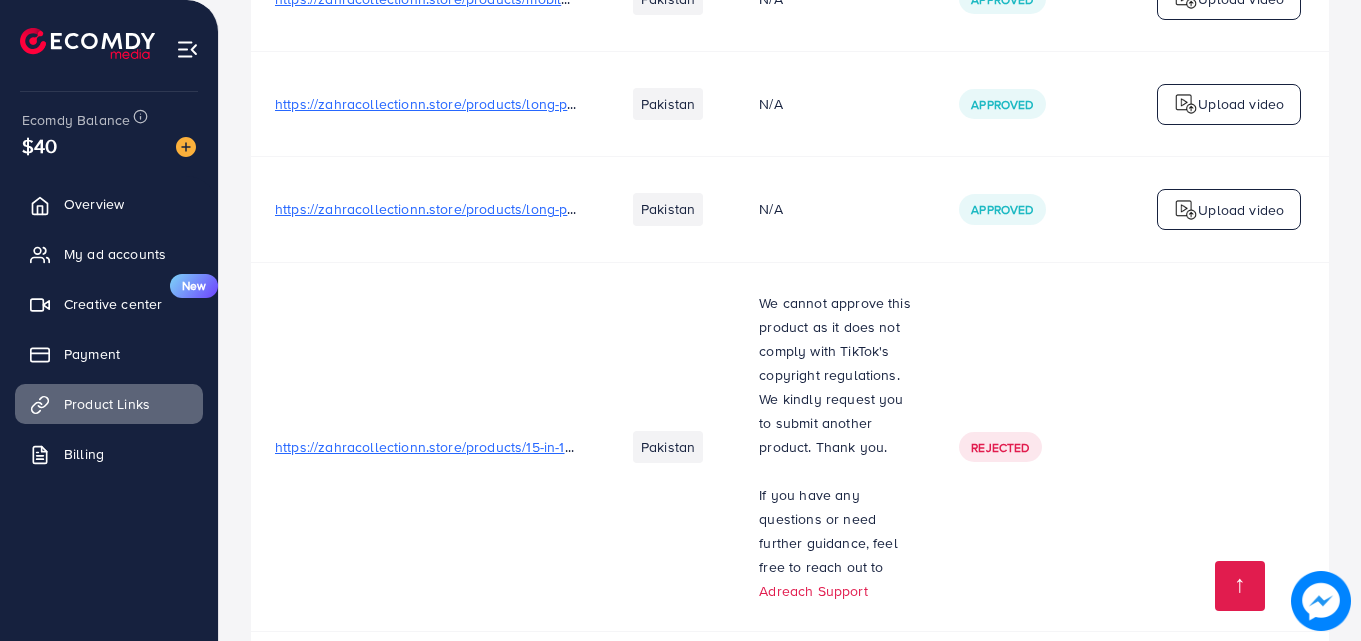 scroll, scrollTop: 432, scrollLeft: 0, axis: vertical 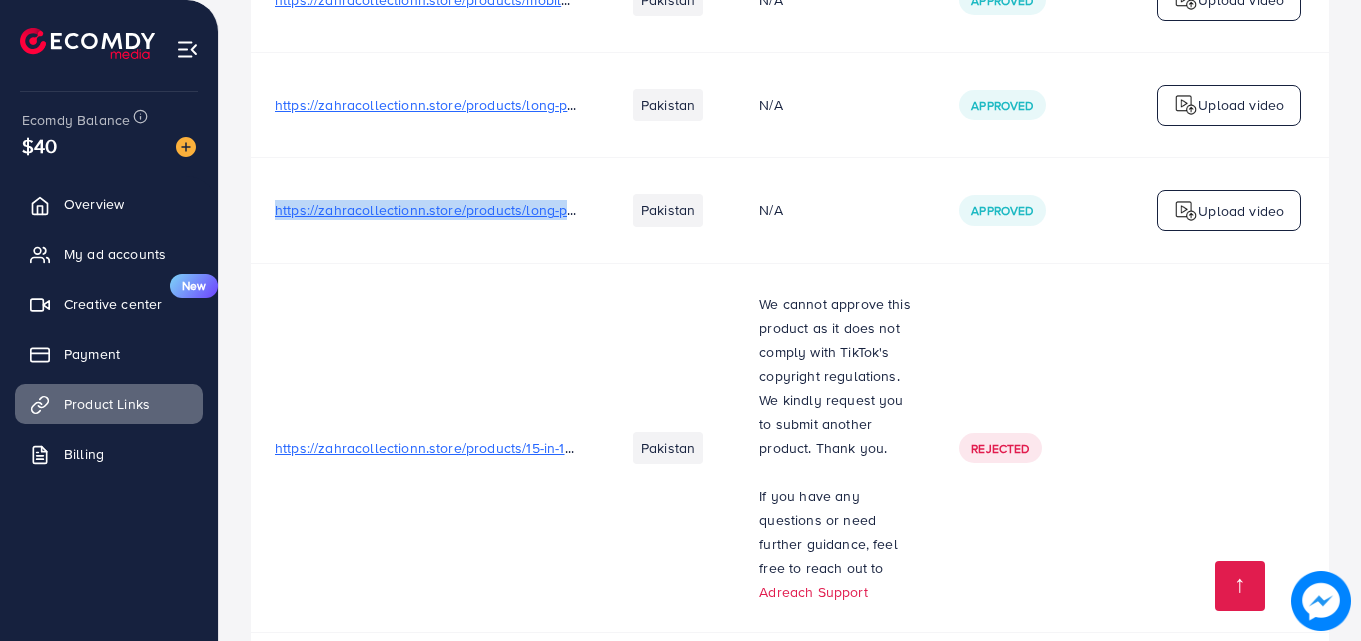 drag, startPoint x: 272, startPoint y: 211, endPoint x: 621, endPoint y: 217, distance: 349.05157 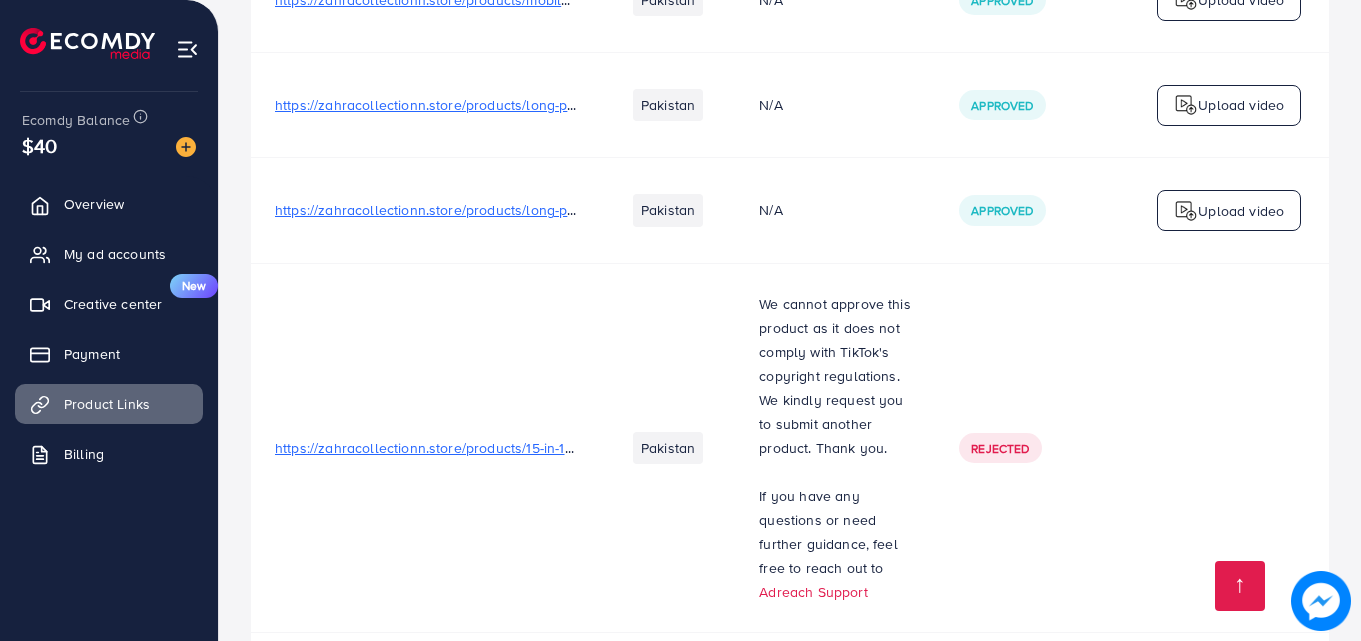 click on "https://zahracollectionn.store/products/15-in-1-complete-makeup-deal" at bounding box center (426, 447) 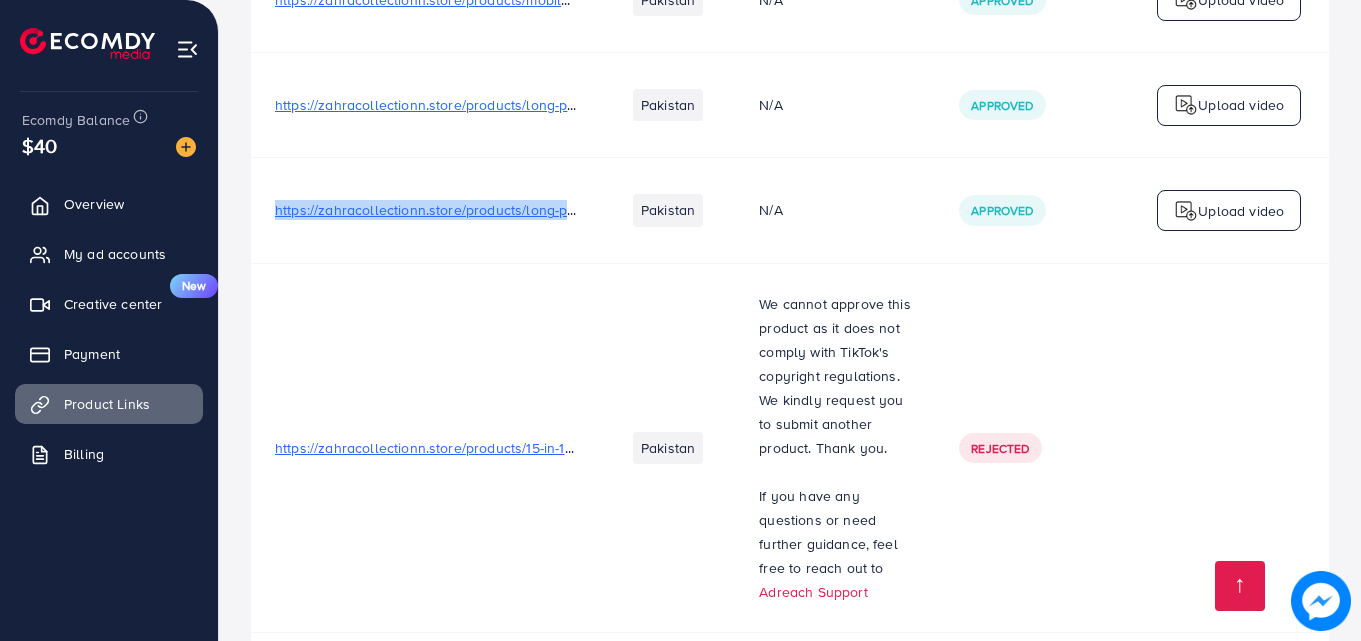 drag, startPoint x: 277, startPoint y: 209, endPoint x: 610, endPoint y: 216, distance: 333.07358 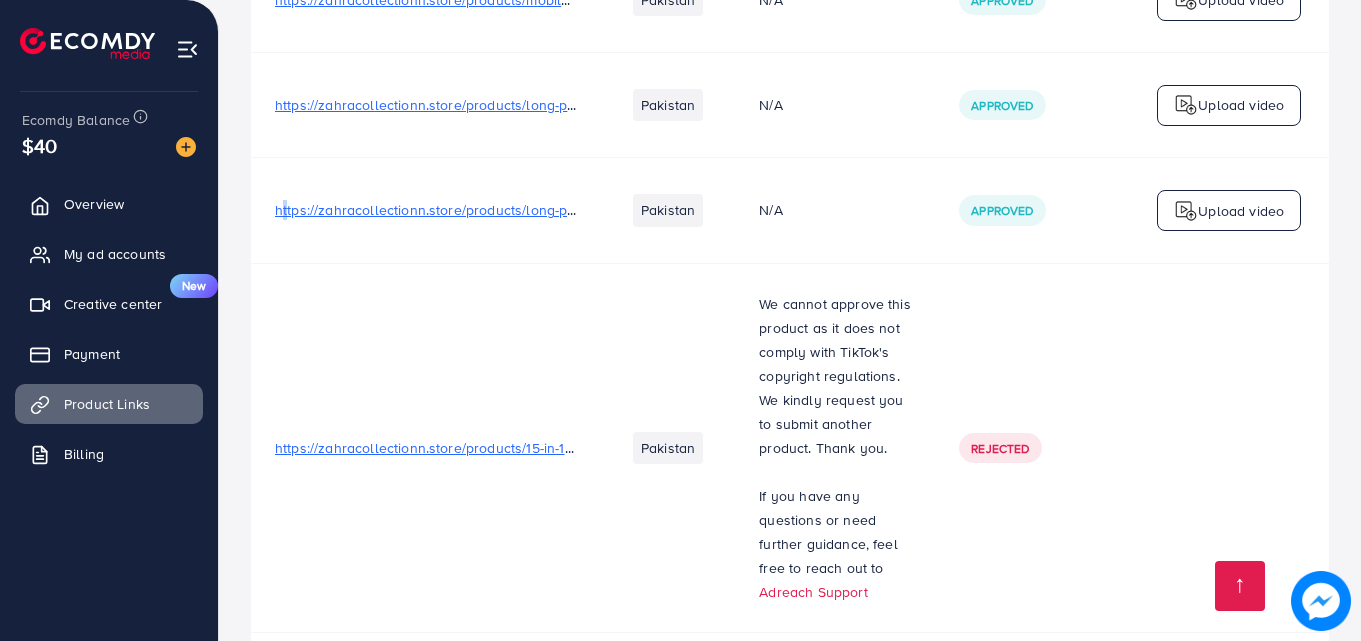 click on "https://zahracollectionn.store/products/long-premium-wallet-for-men-1?_" at bounding box center [504, 210] 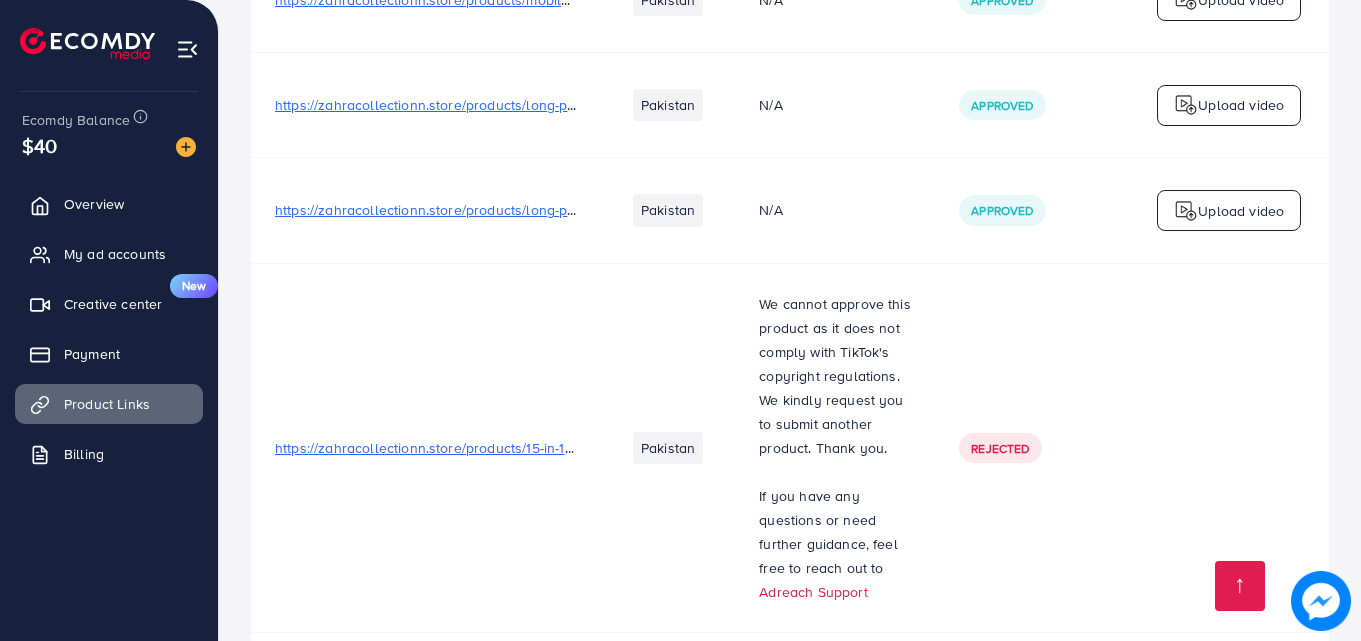 click on "https://zahracollectionn.store/products/15-in-1-complete-makeup-deal" at bounding box center [426, 447] 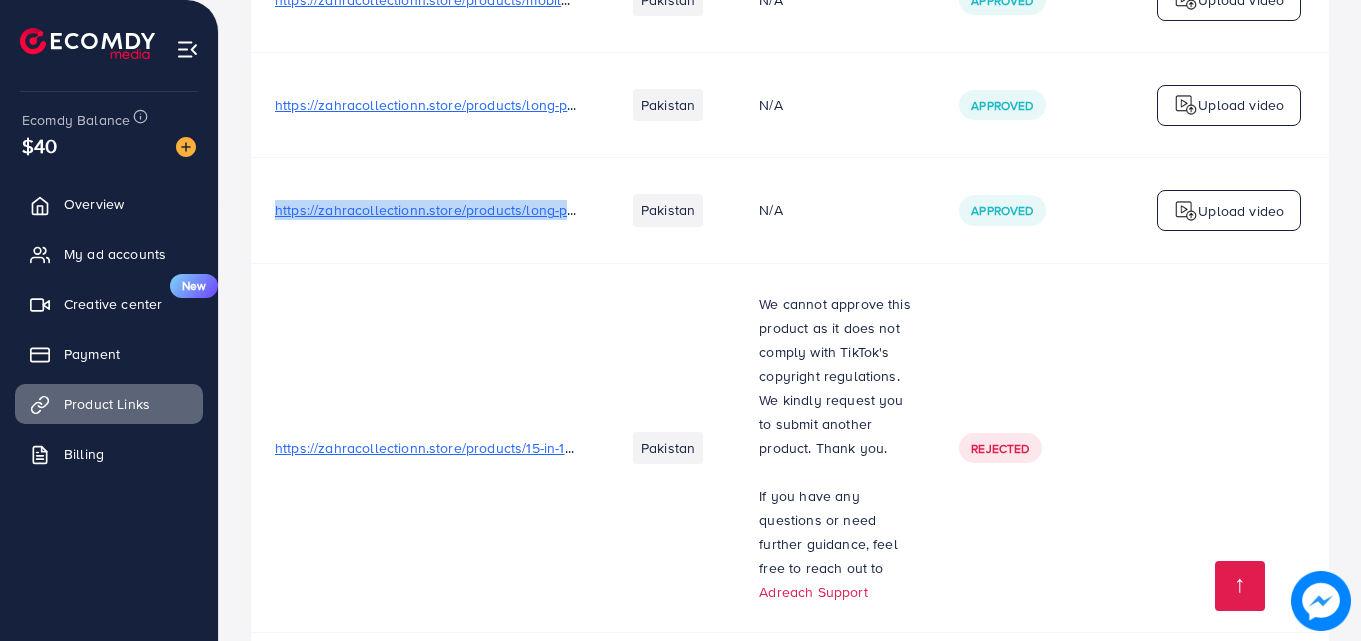 drag, startPoint x: 269, startPoint y: 207, endPoint x: 570, endPoint y: 214, distance: 301.0814 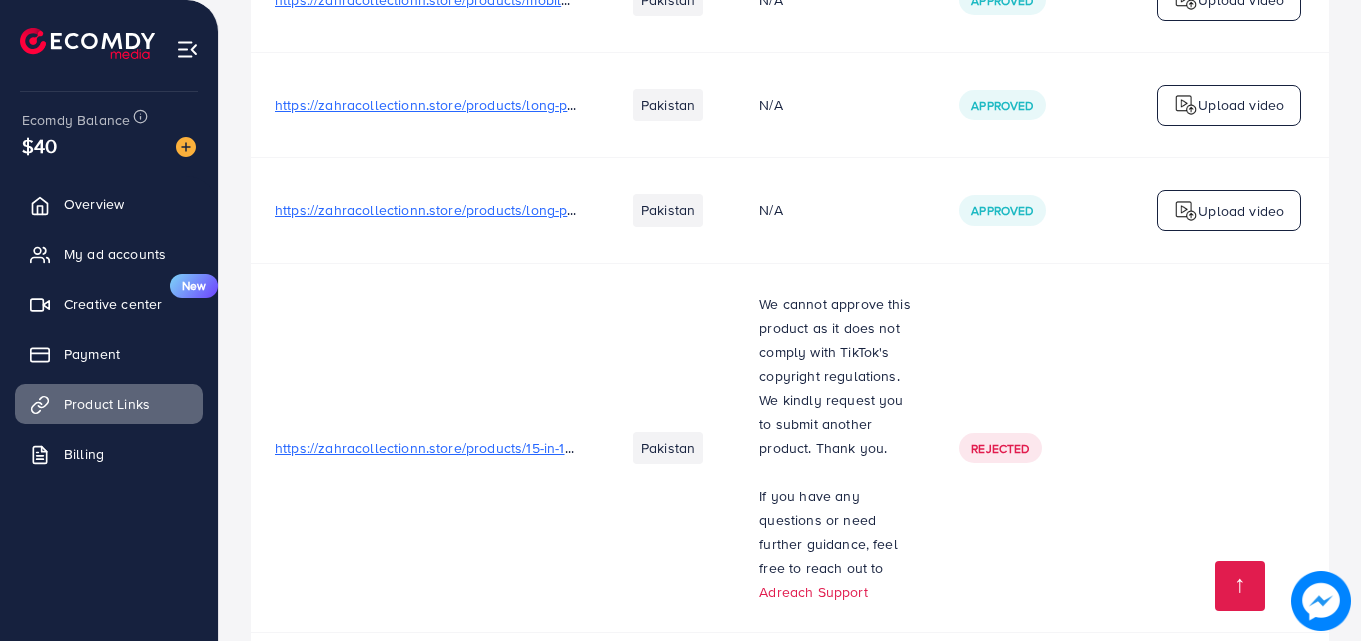 click on "https://zahracollectionn.store/products/15-in-1-complete-makeup-deal" at bounding box center [426, 447] 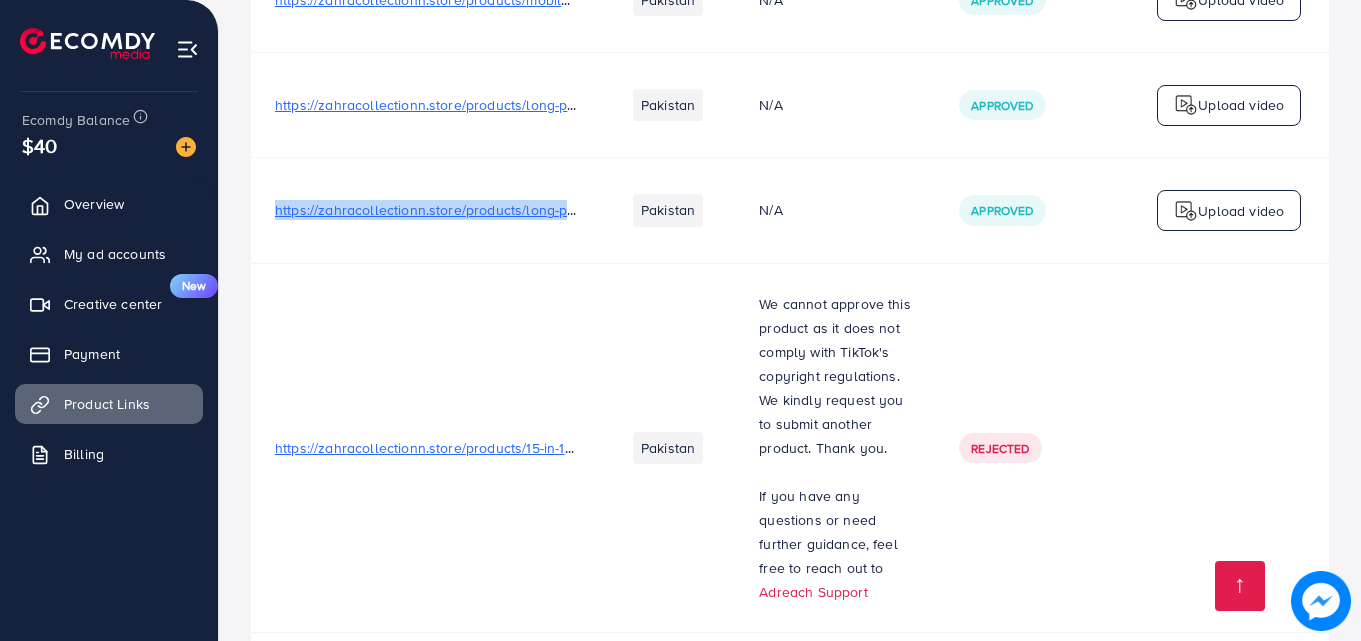 drag, startPoint x: 286, startPoint y: 217, endPoint x: 623, endPoint y: 222, distance: 337.03708 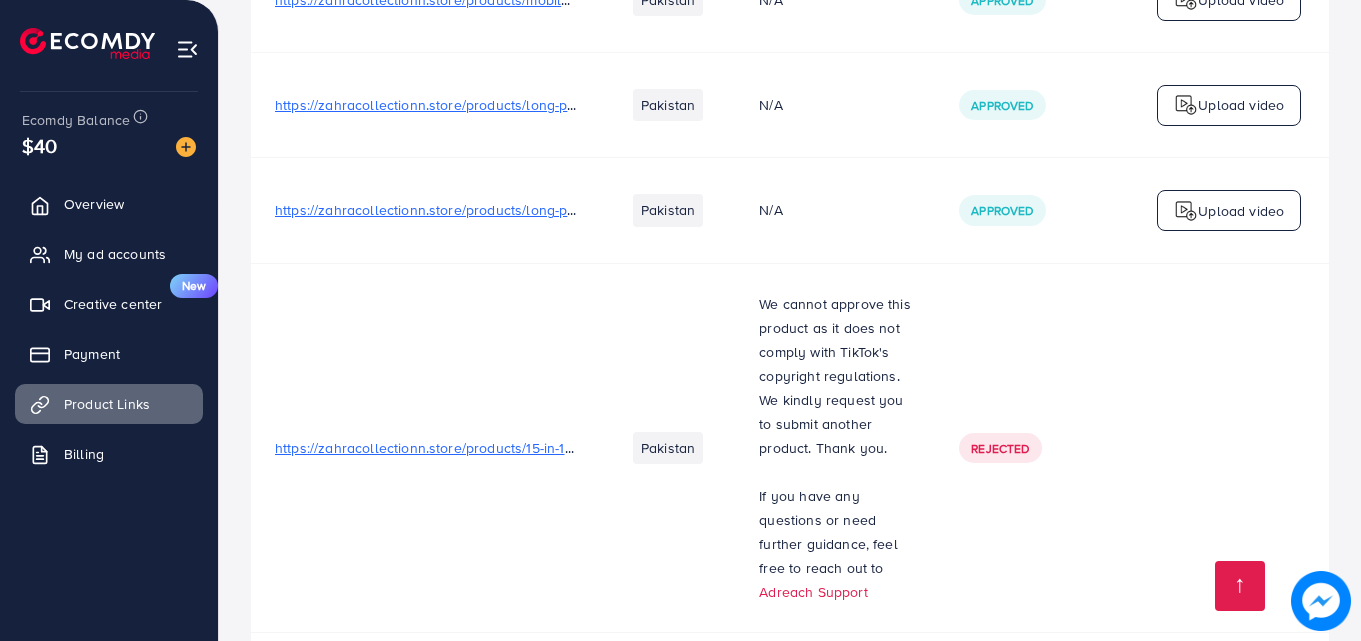 click on "https://zahracollectionn.store/products/long-premium-wallet-for-men-1?_" at bounding box center (504, 210) 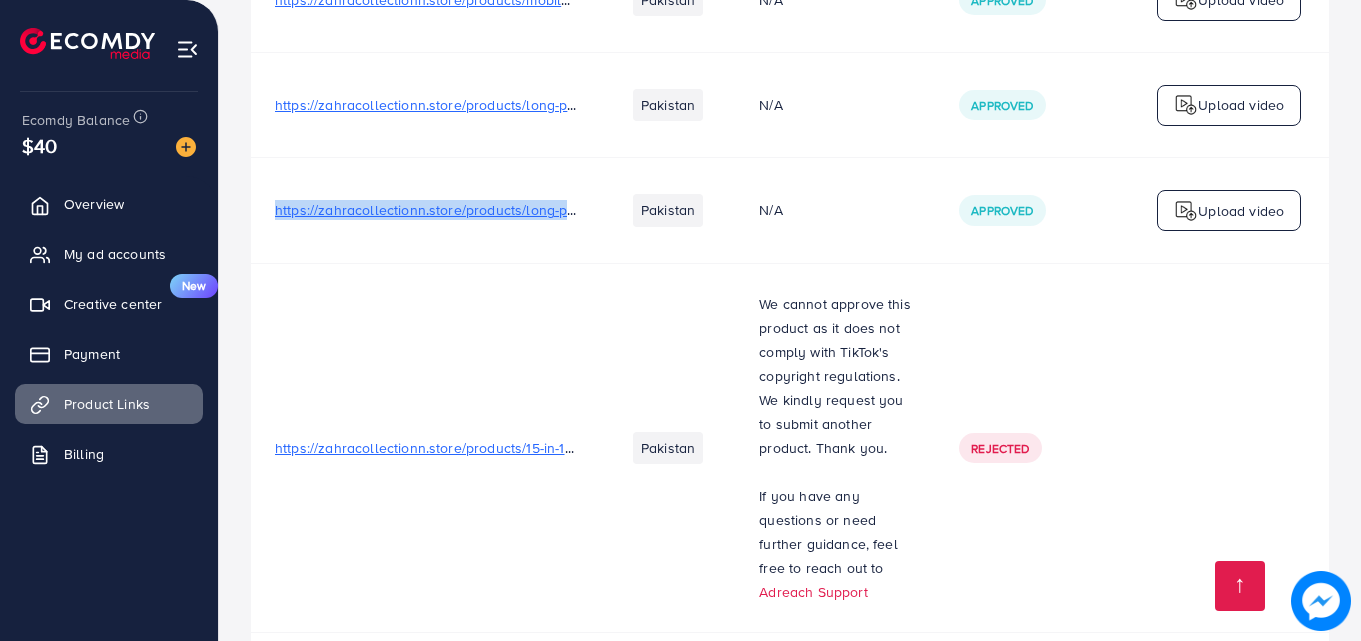 drag, startPoint x: 270, startPoint y: 210, endPoint x: 629, endPoint y: 216, distance: 359.05014 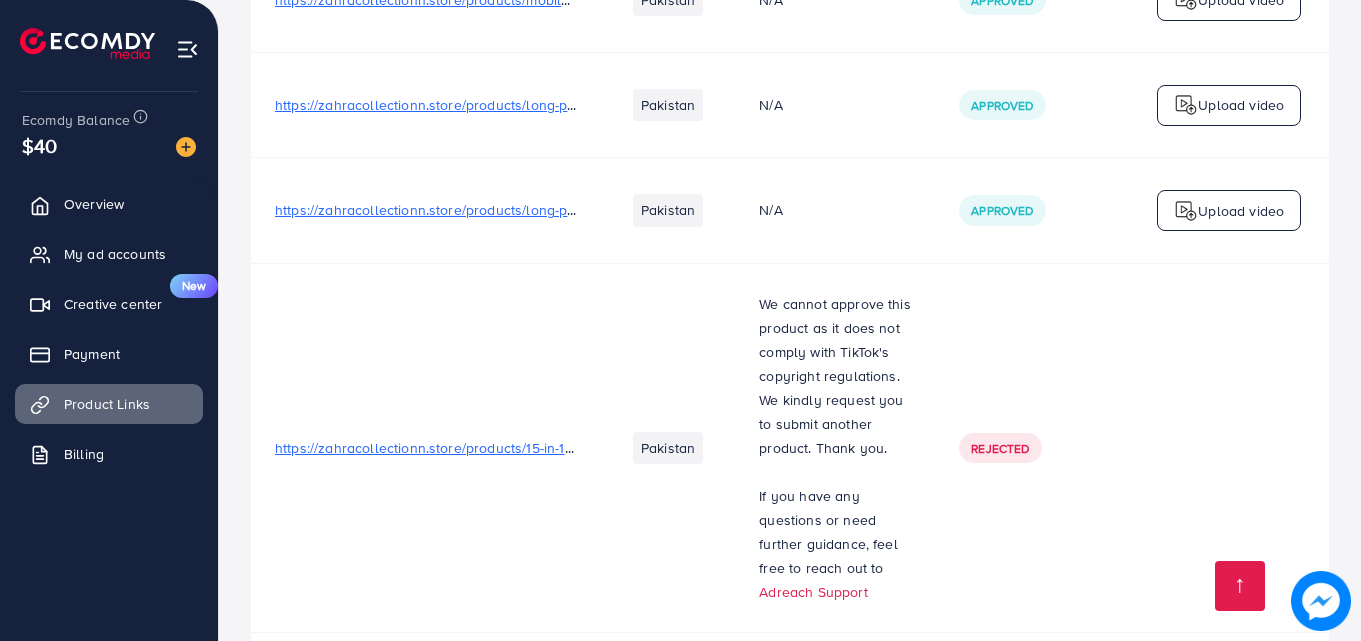 click on "https://zahracollectionn.store/products/long-premium-wallet-for-men-1?_" at bounding box center [504, 210] 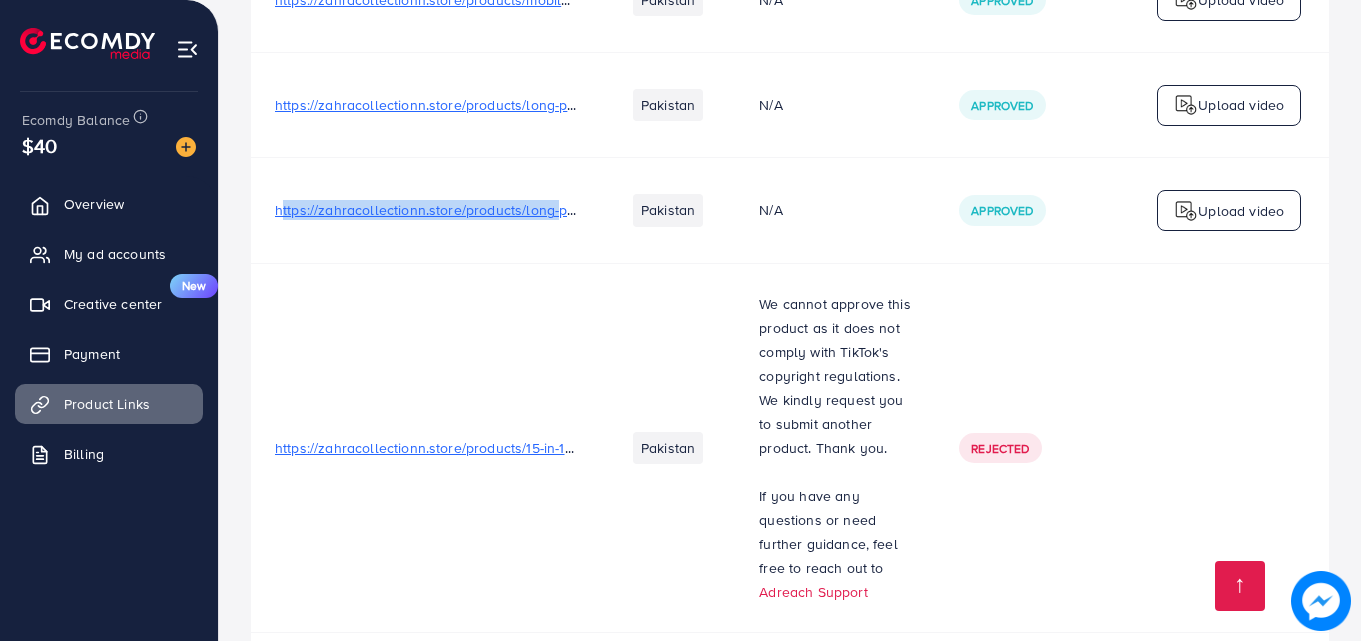 drag, startPoint x: 324, startPoint y: 220, endPoint x: 560, endPoint y: 245, distance: 237.32047 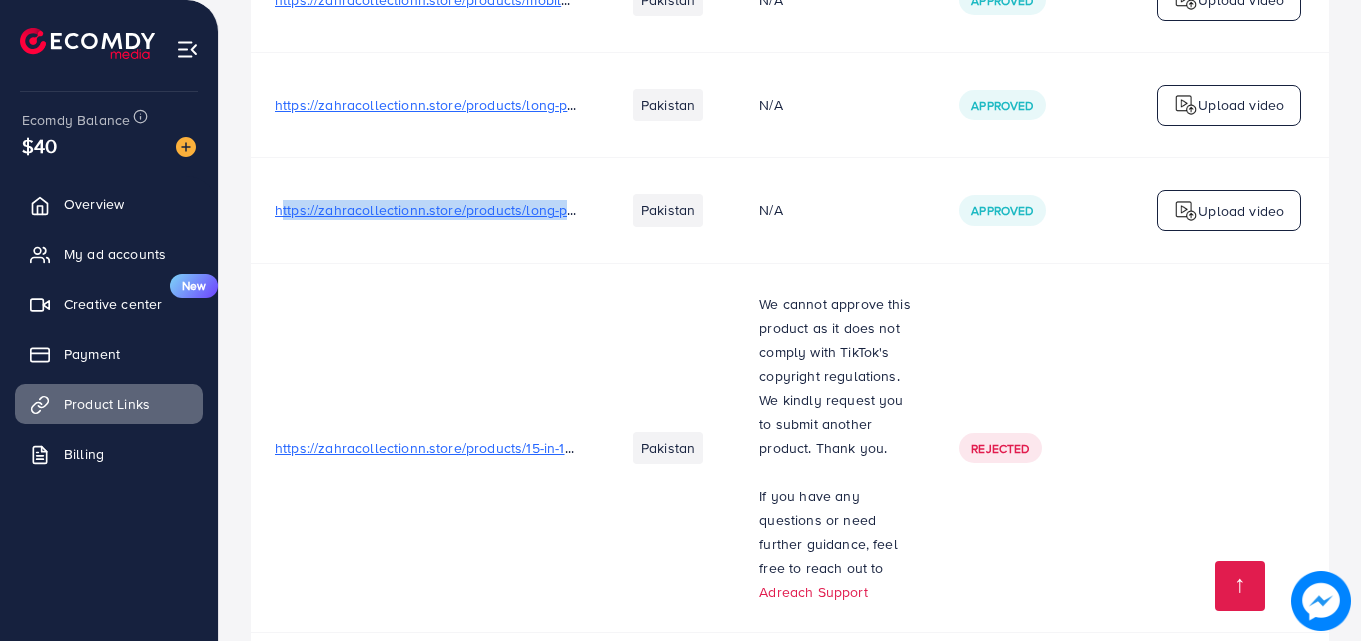 click on "https://zahracollectionn.store/products/long-premium-wallet-for-men-1?_" at bounding box center (426, 210) 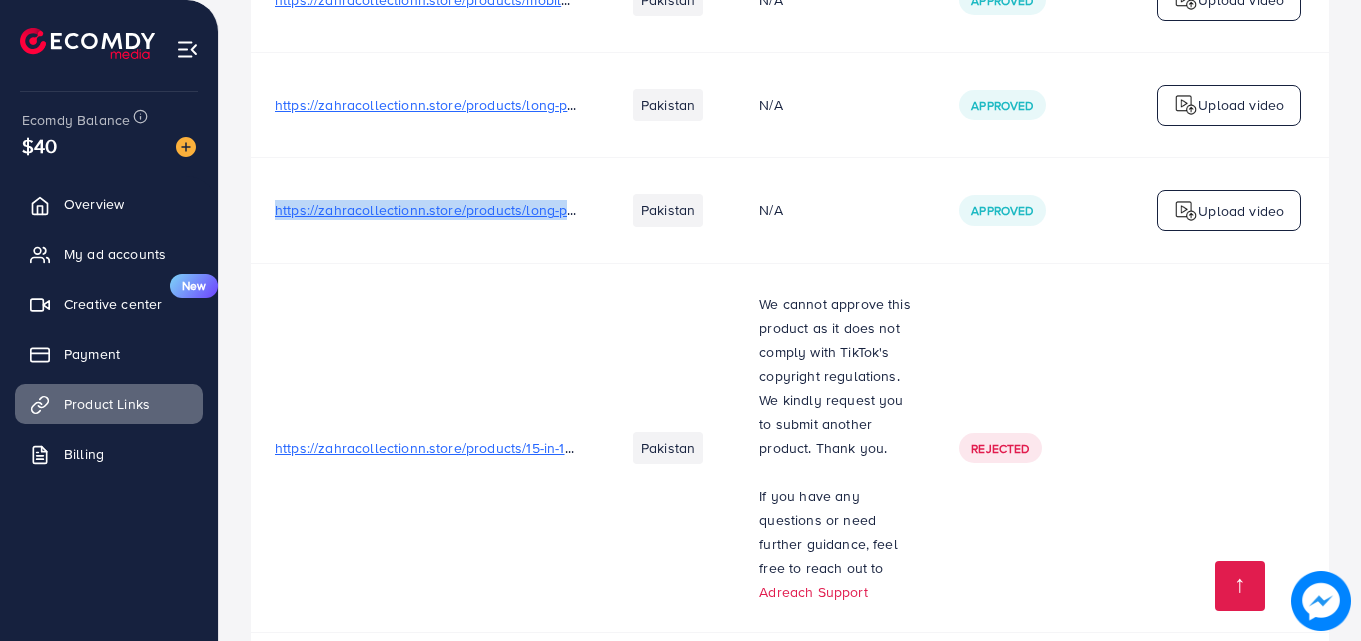 drag, startPoint x: 293, startPoint y: 208, endPoint x: 613, endPoint y: 220, distance: 320.2249 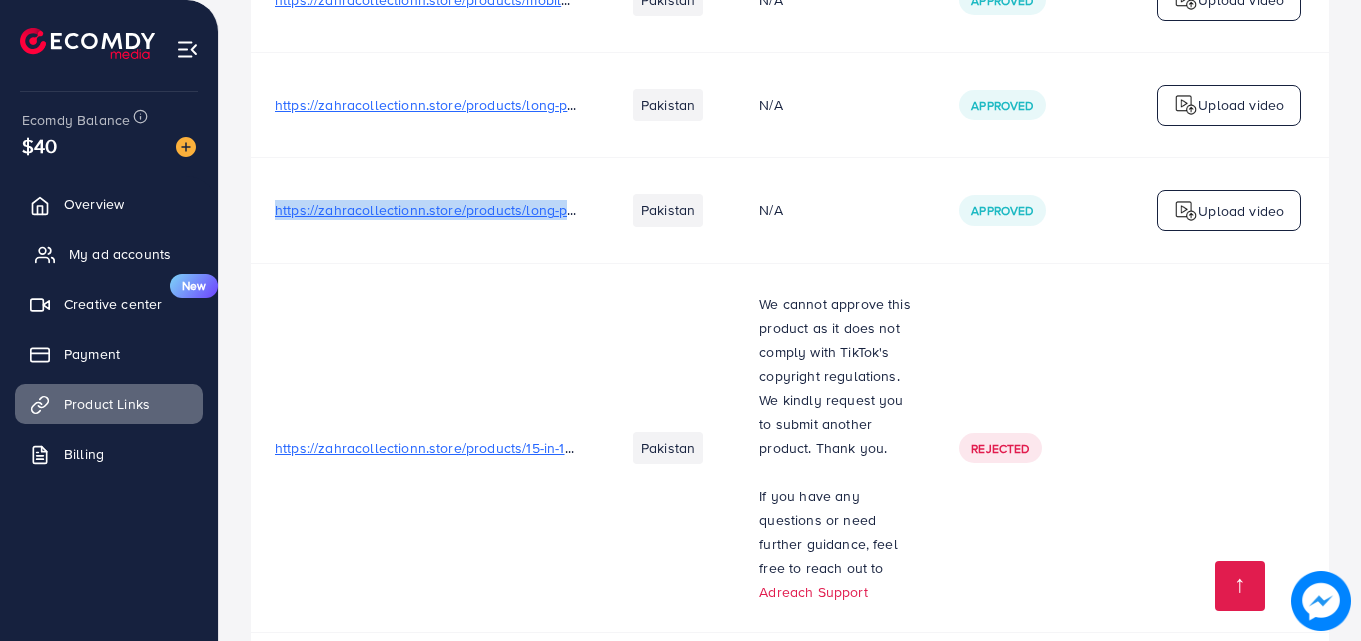 click on "My ad accounts" at bounding box center (120, 254) 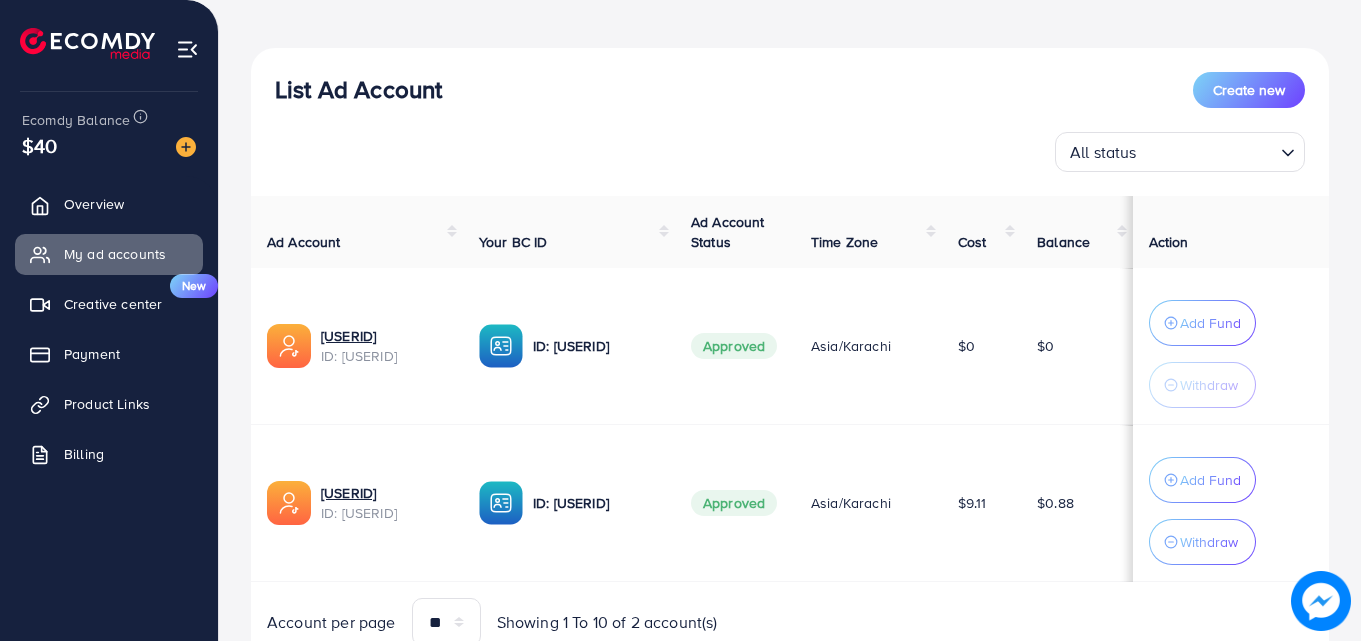 scroll, scrollTop: 277, scrollLeft: 0, axis: vertical 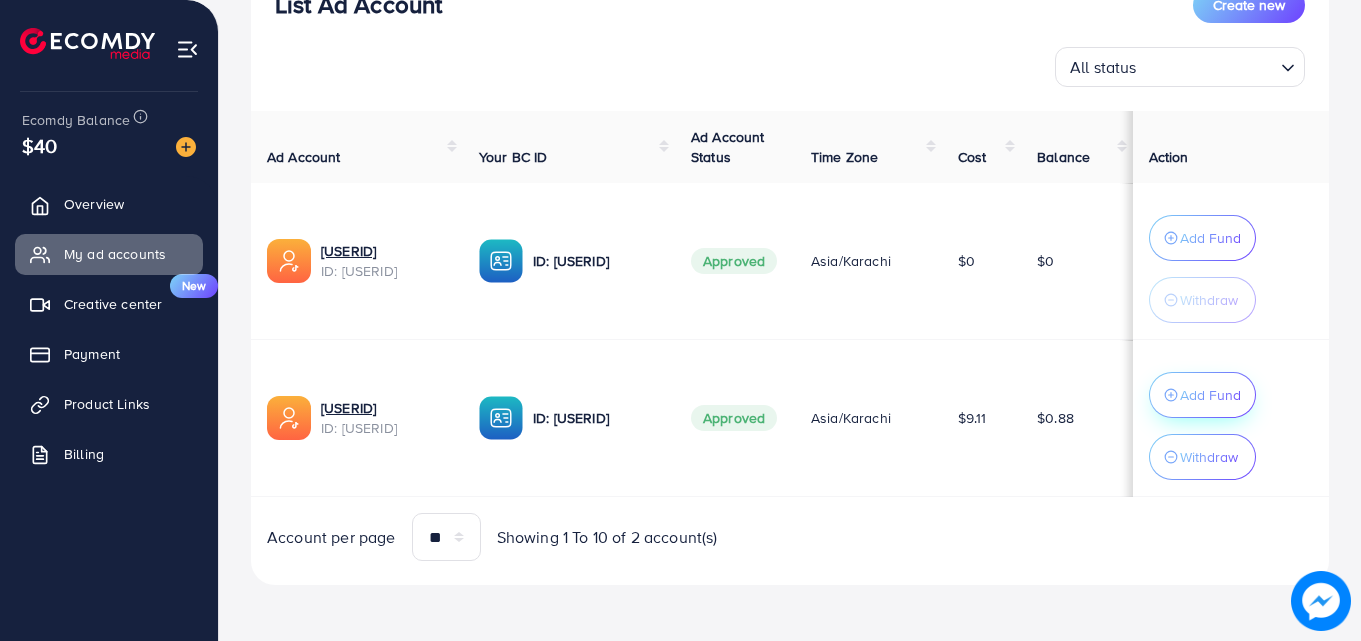 click on "Add Fund" at bounding box center (1210, 238) 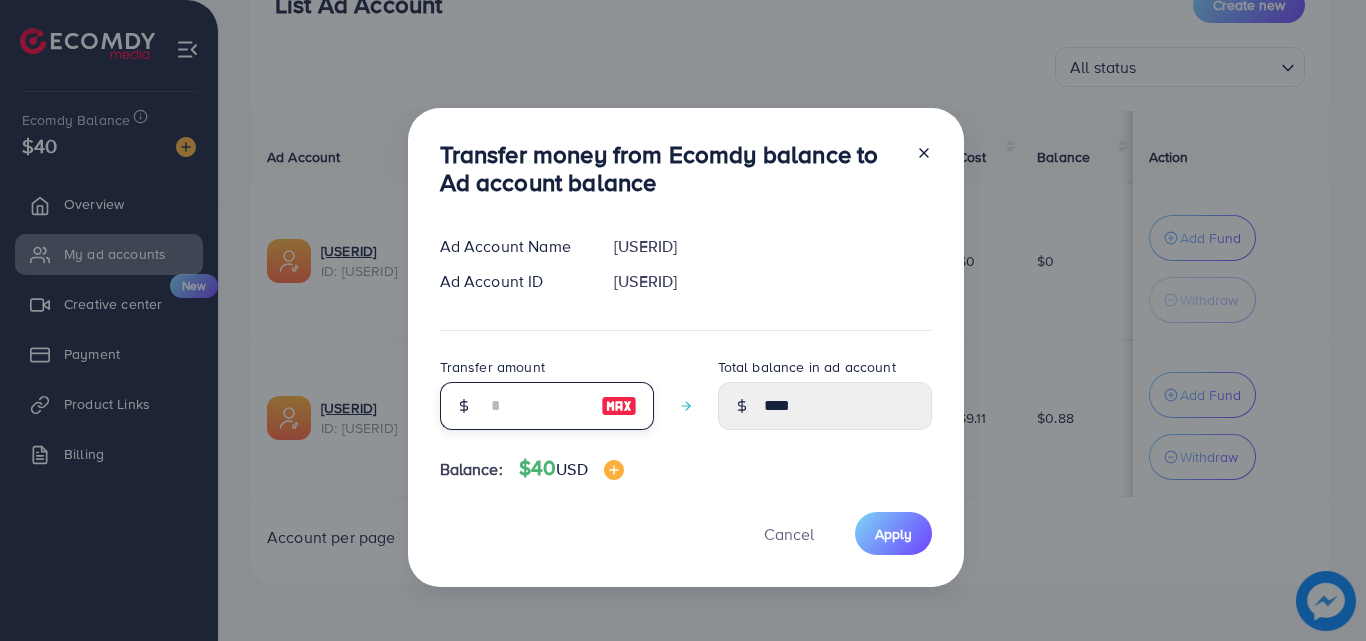 click at bounding box center (536, 406) 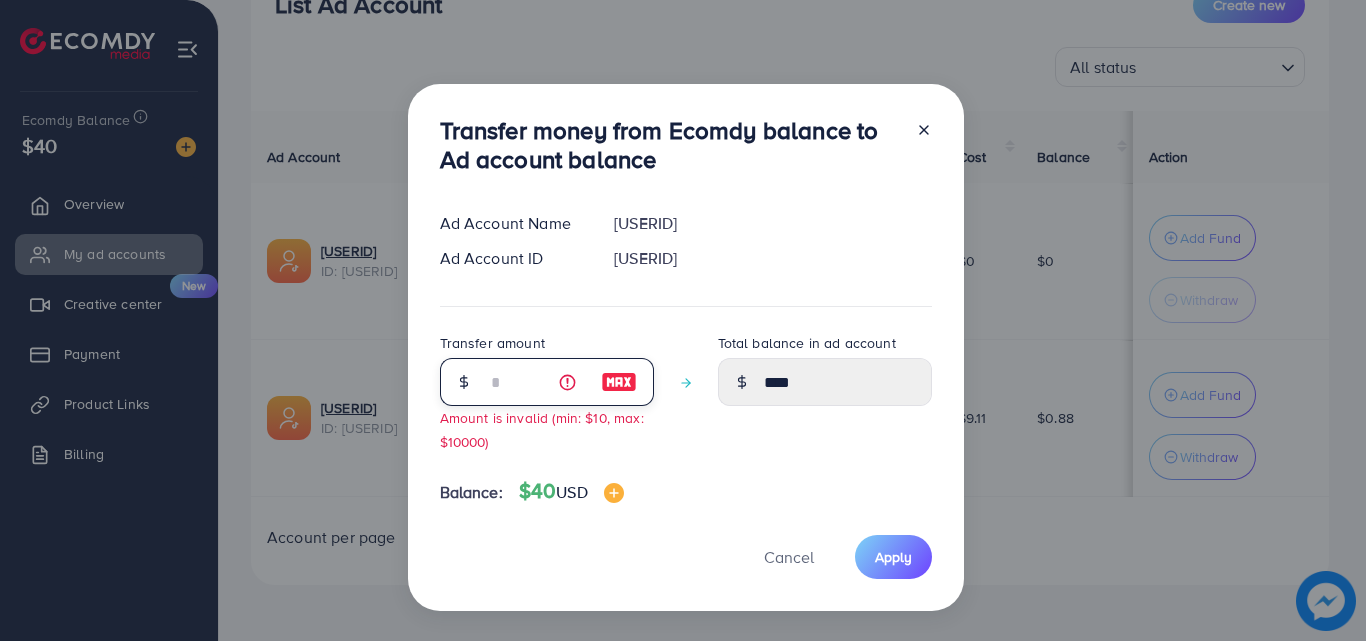 type on "****" 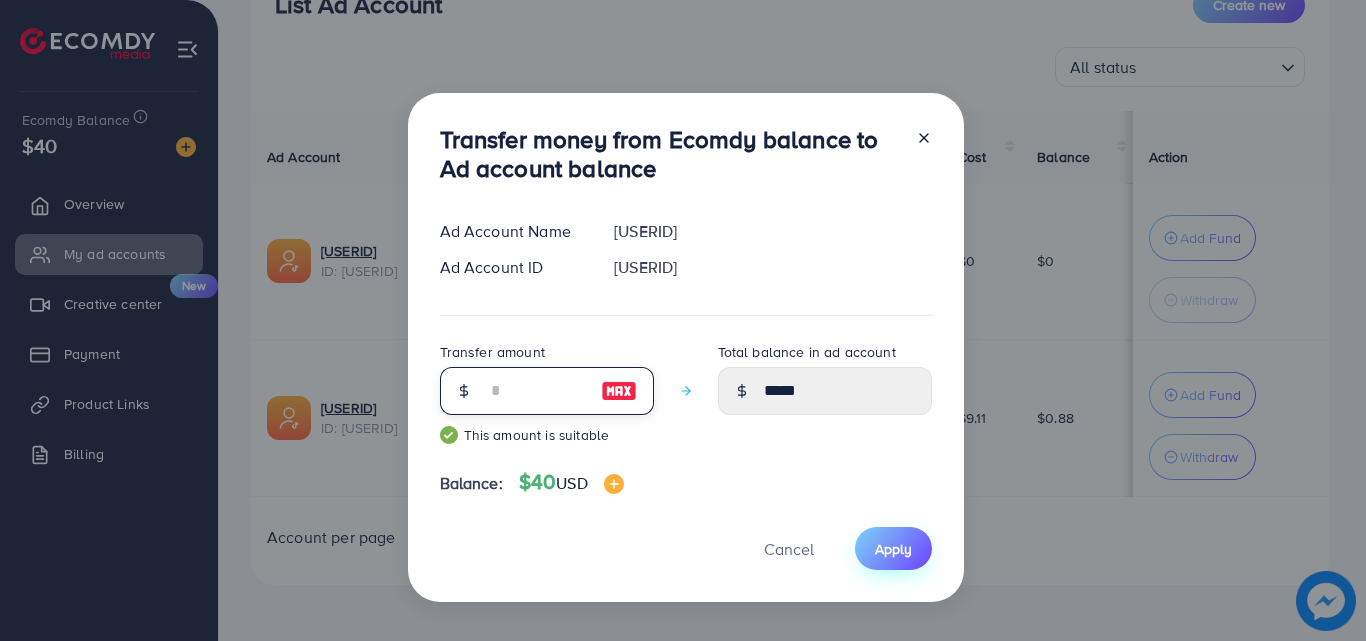 type on "**" 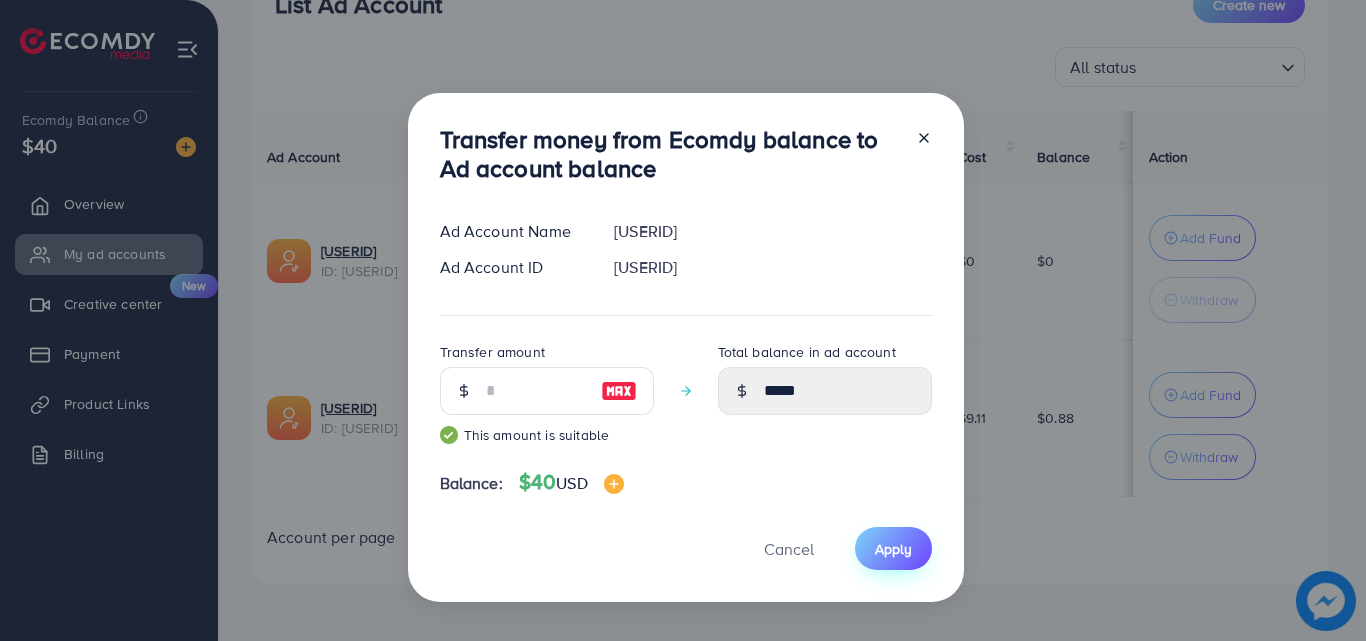 click on "Apply" at bounding box center [893, 549] 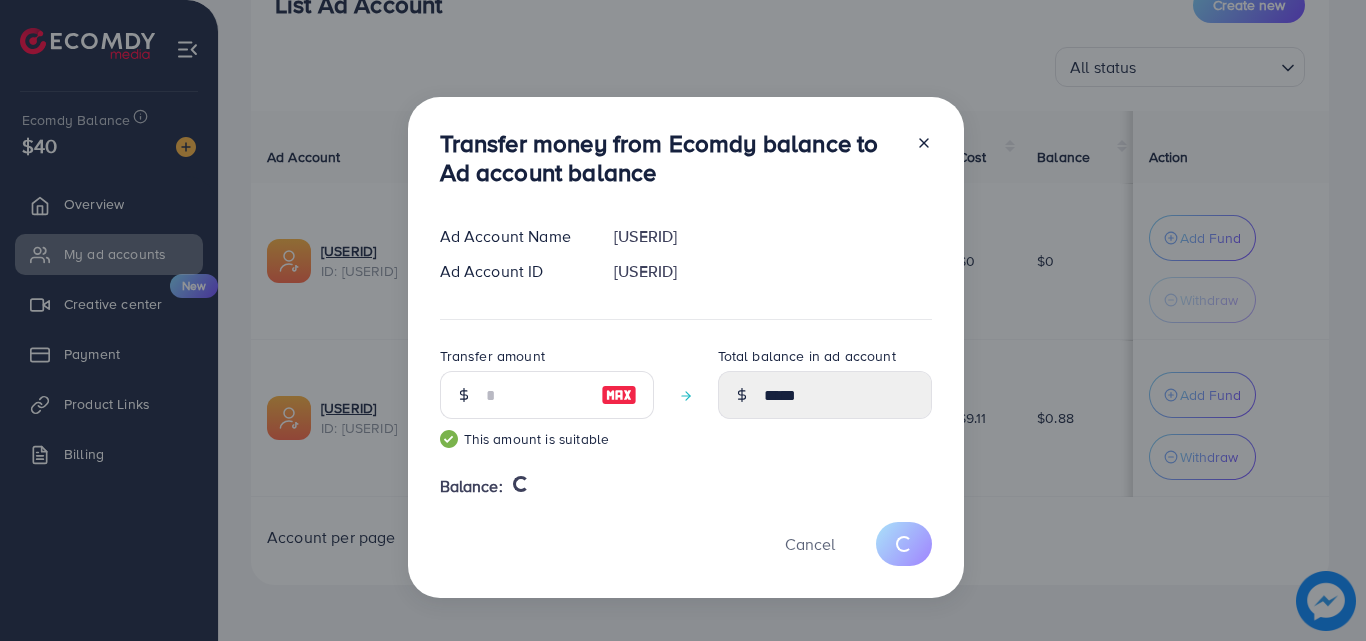 type 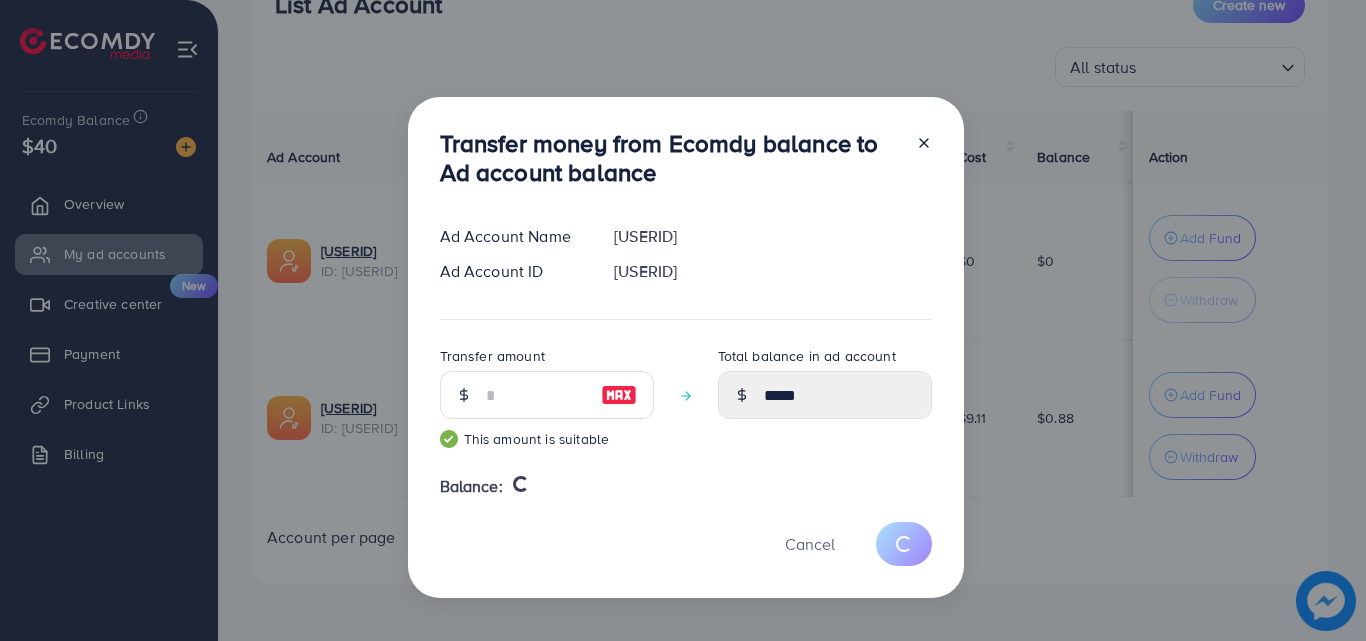 type on "****" 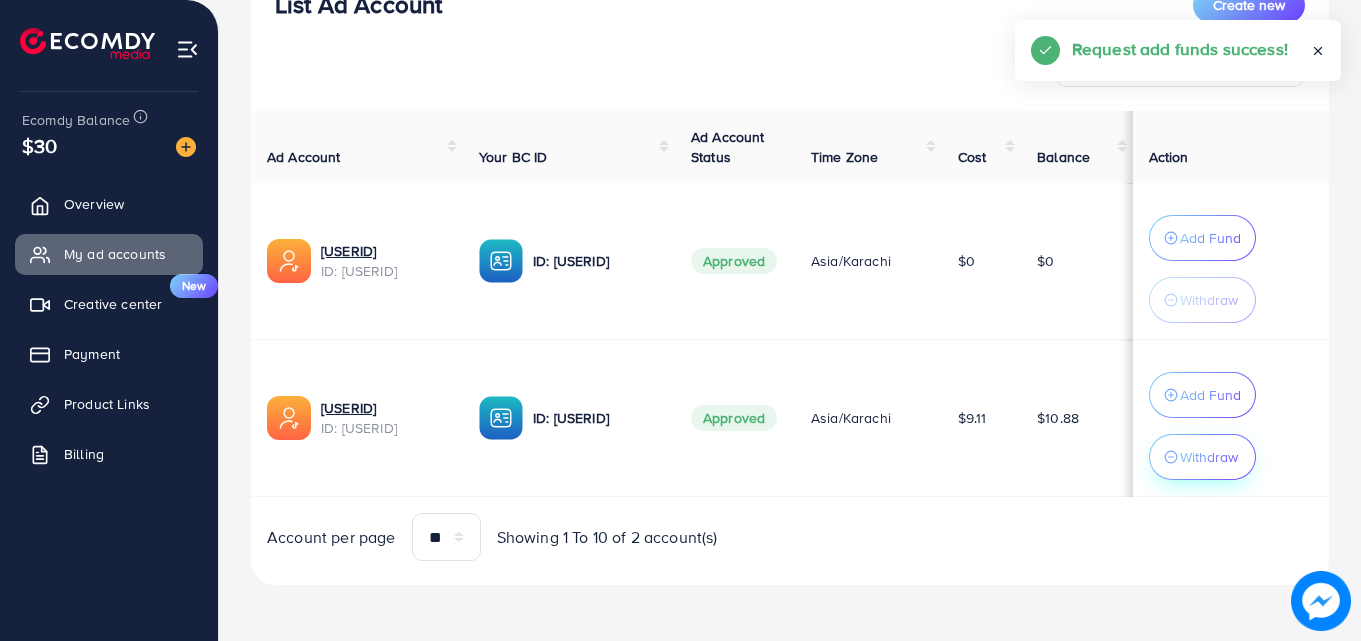 click 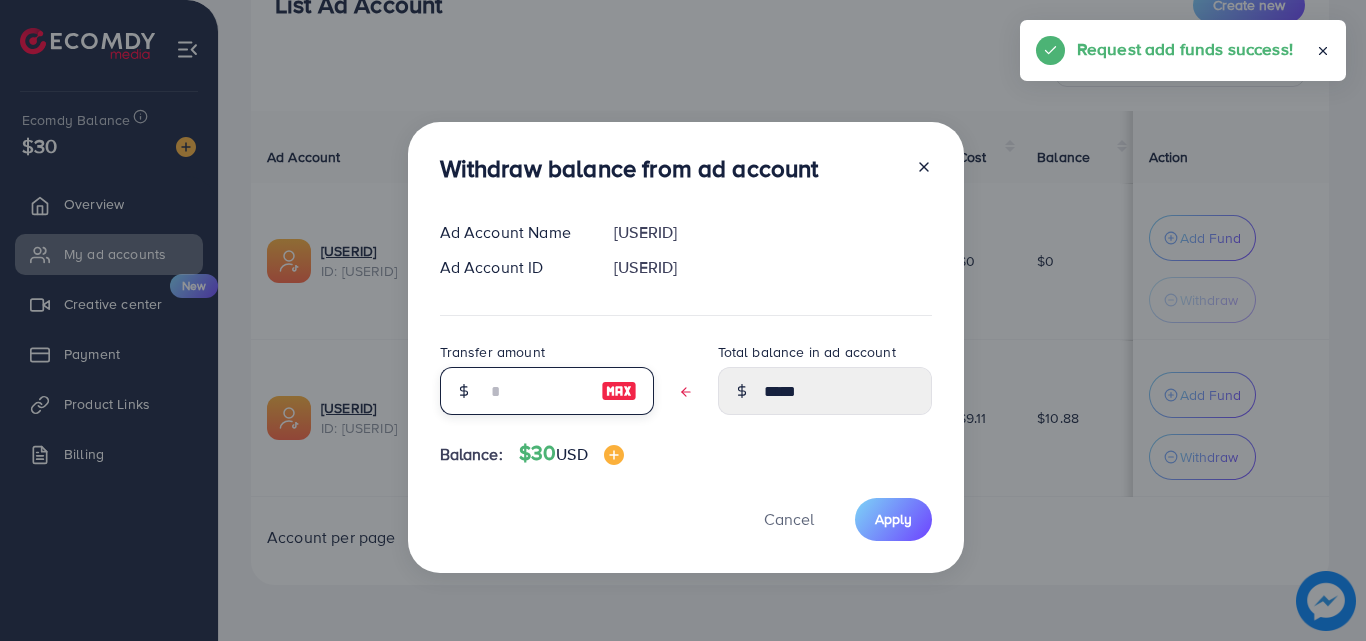 click at bounding box center [536, 391] 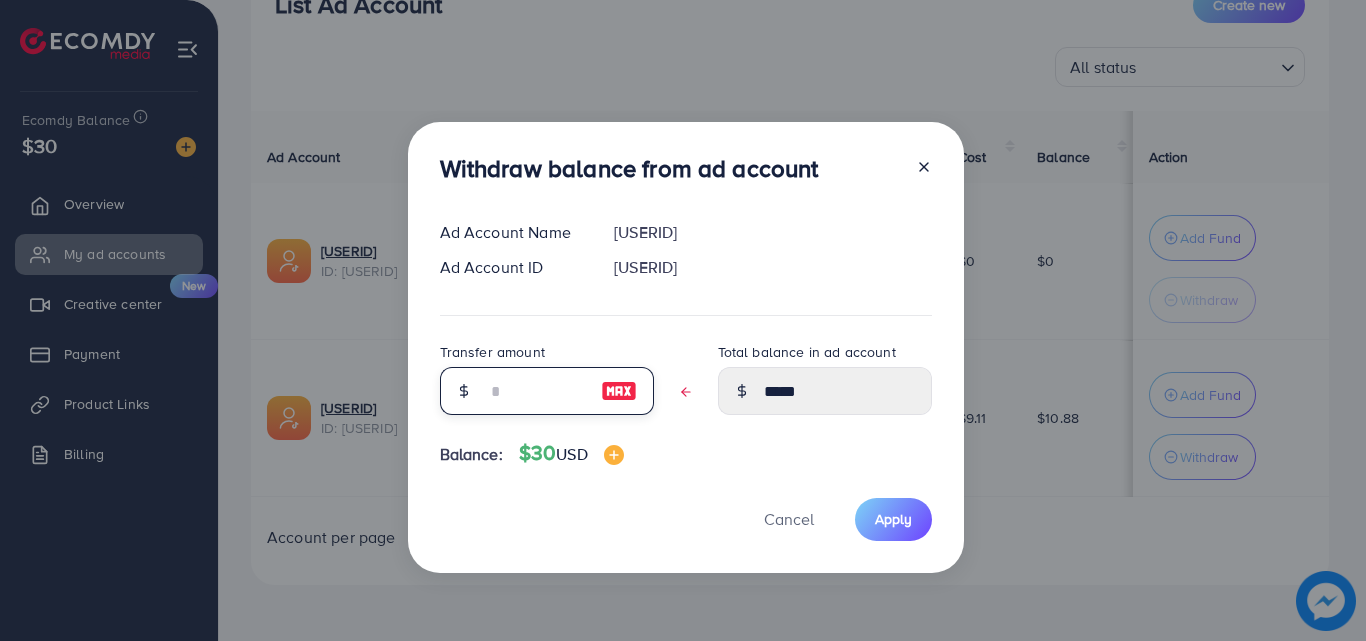 type on "*" 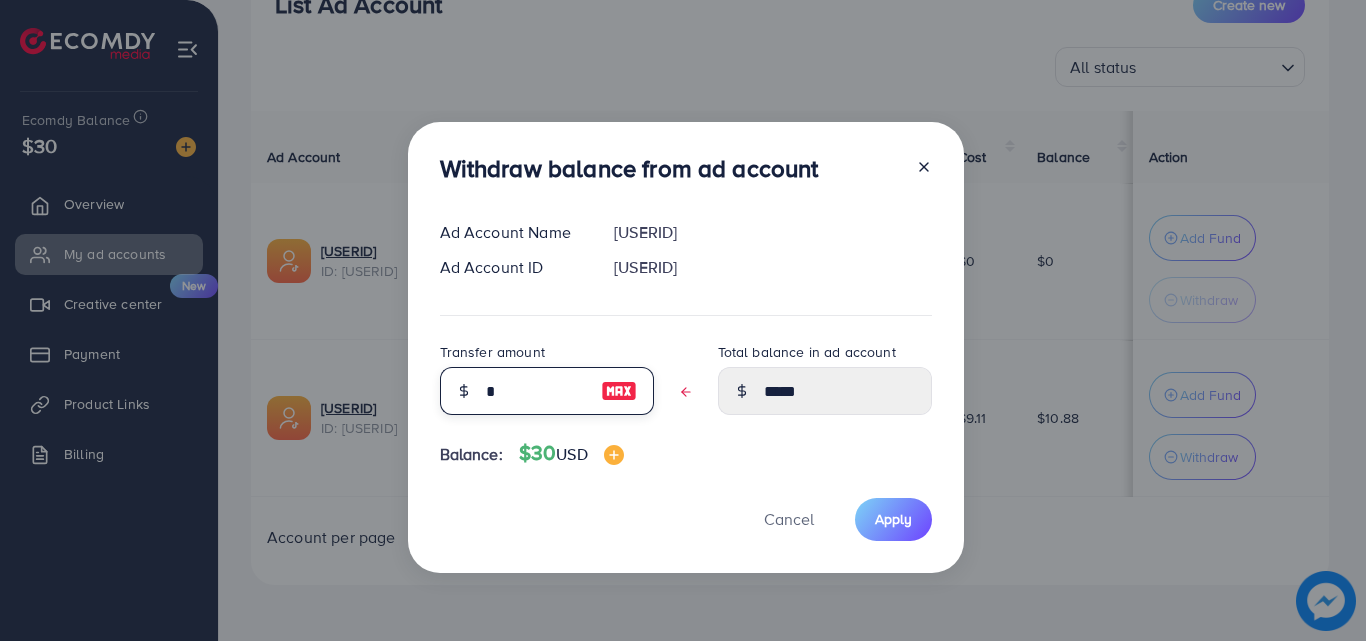 type on "****" 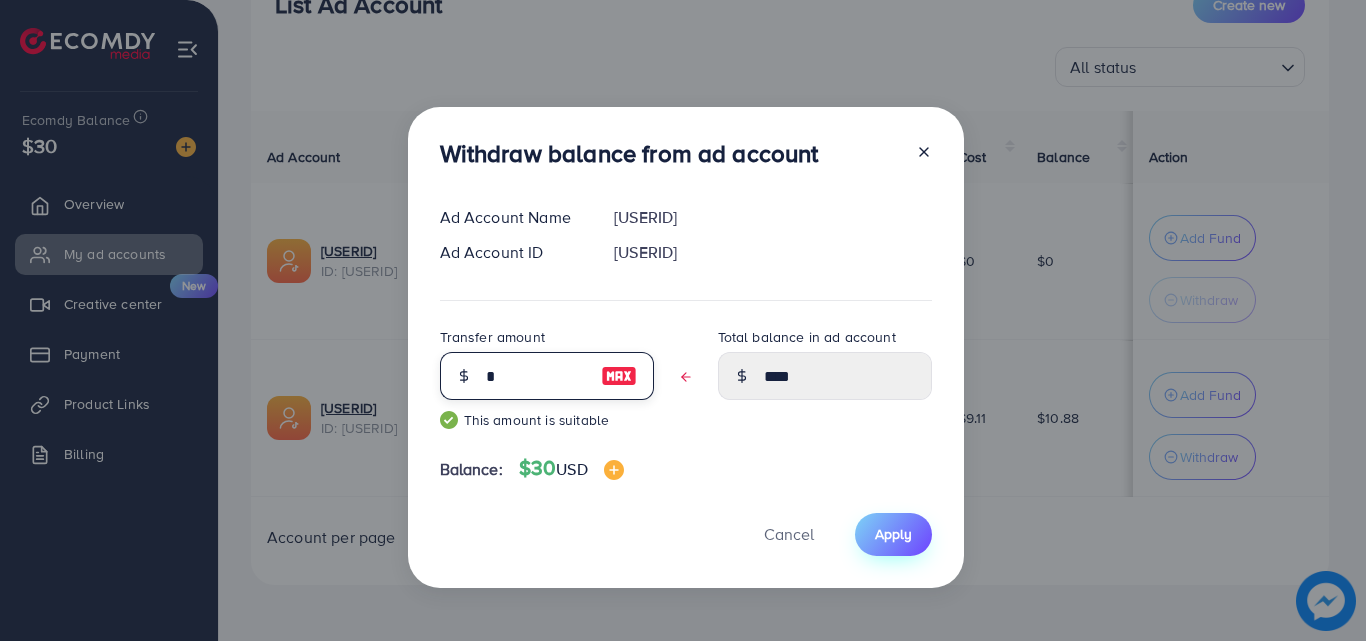 type on "*" 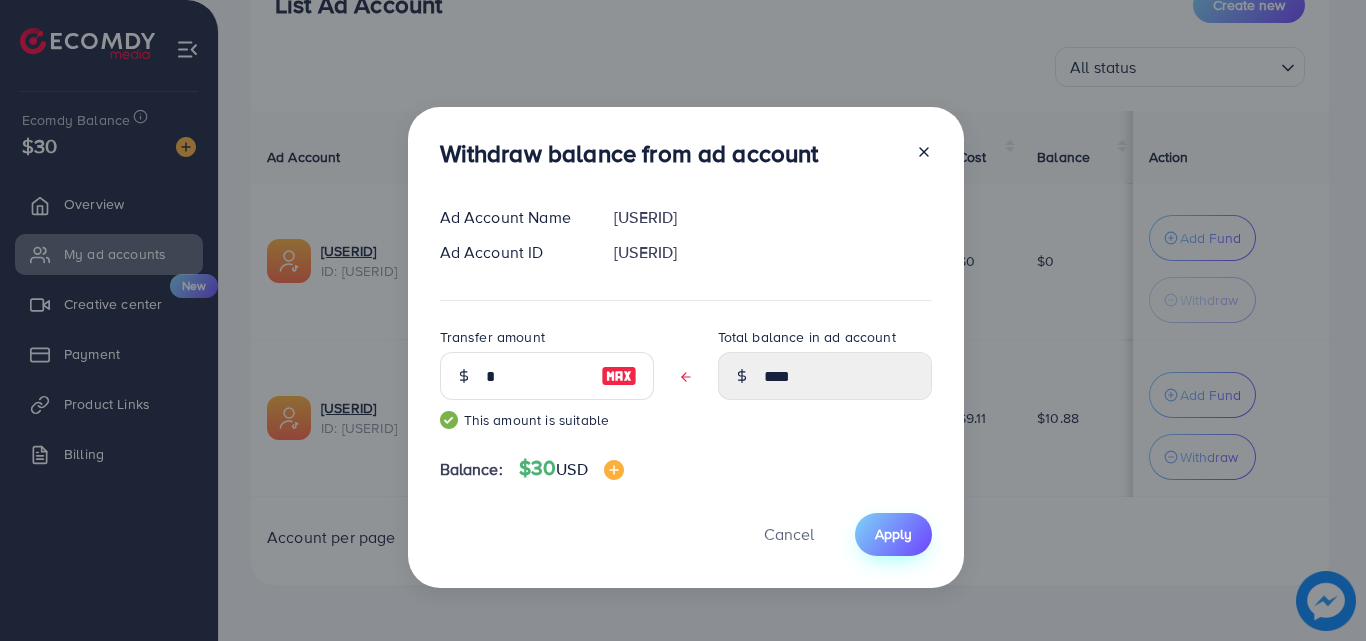 click on "Apply" at bounding box center [893, 534] 